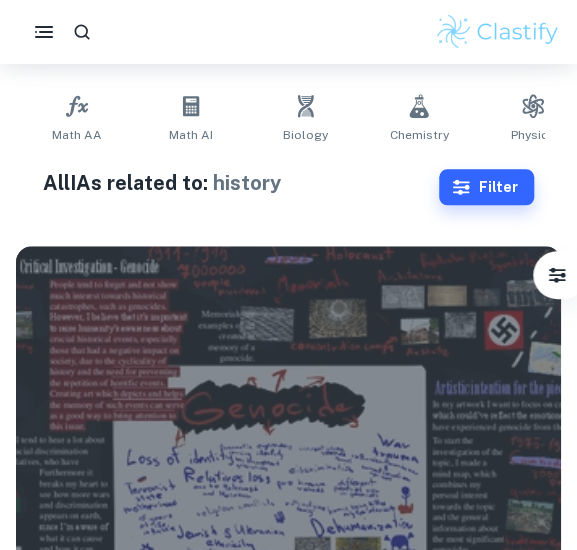 scroll, scrollTop: 384, scrollLeft: 0, axis: vertical 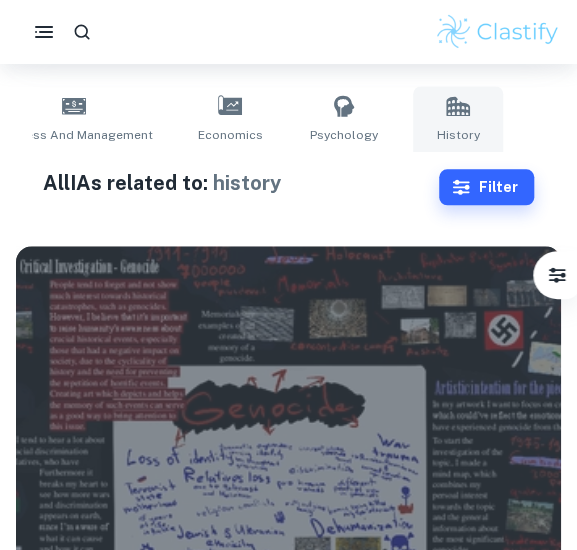 click on "History" at bounding box center [458, 119] 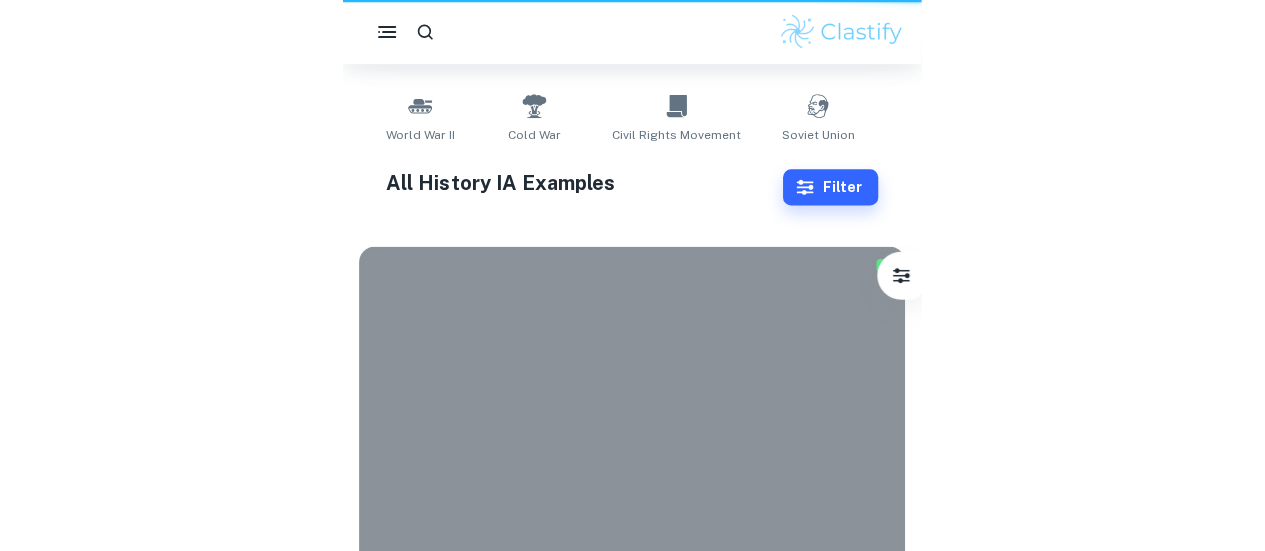 scroll, scrollTop: 0, scrollLeft: 0, axis: both 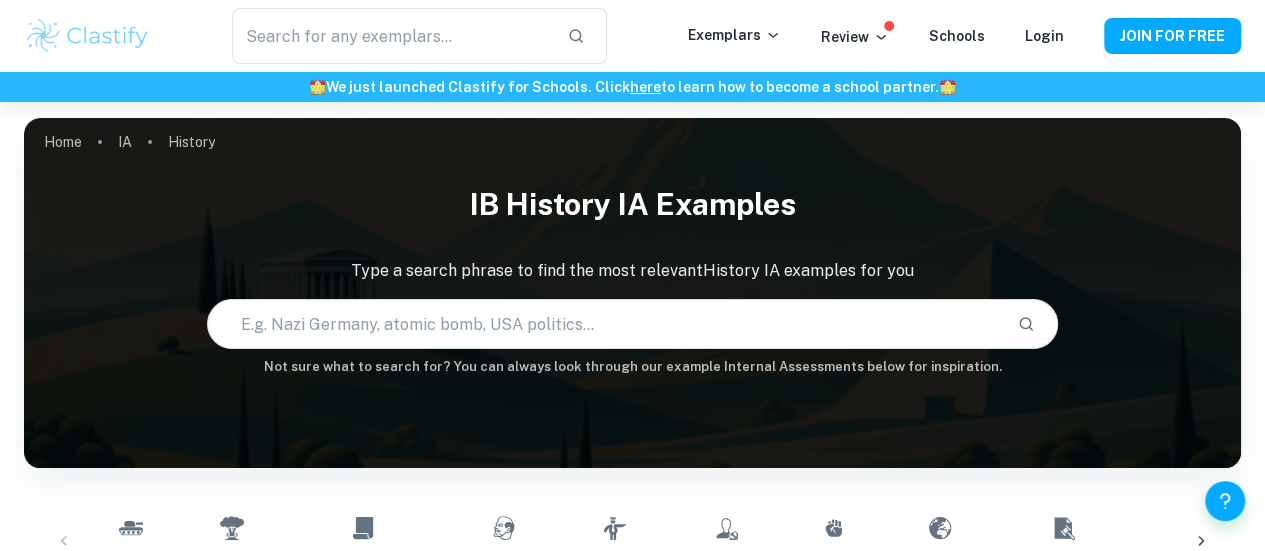 click at bounding box center (605, 324) 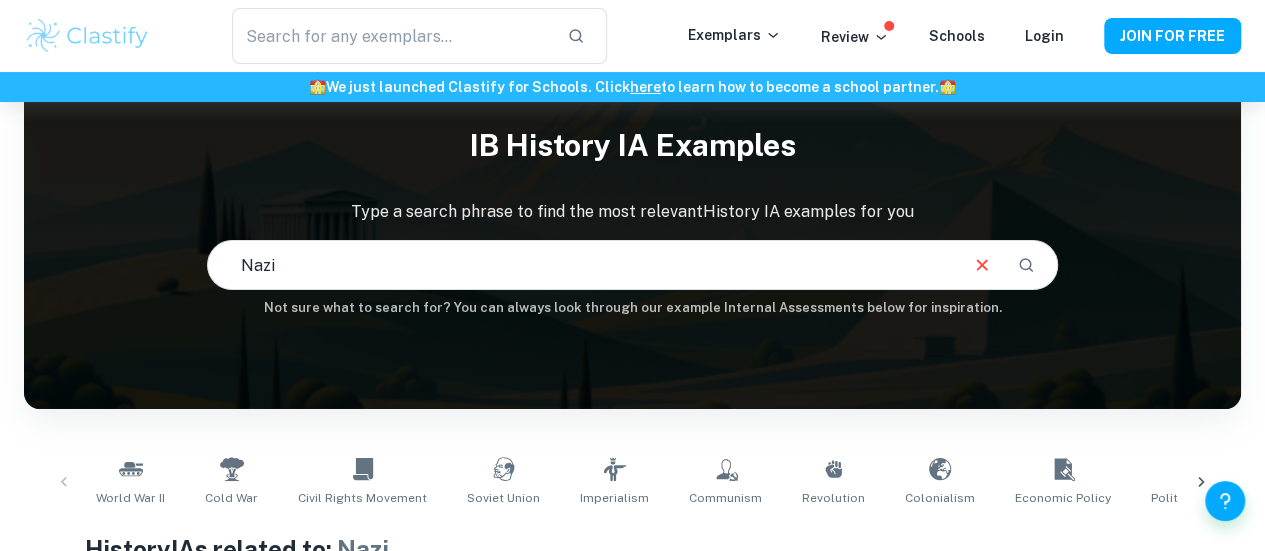 scroll, scrollTop: 0, scrollLeft: 0, axis: both 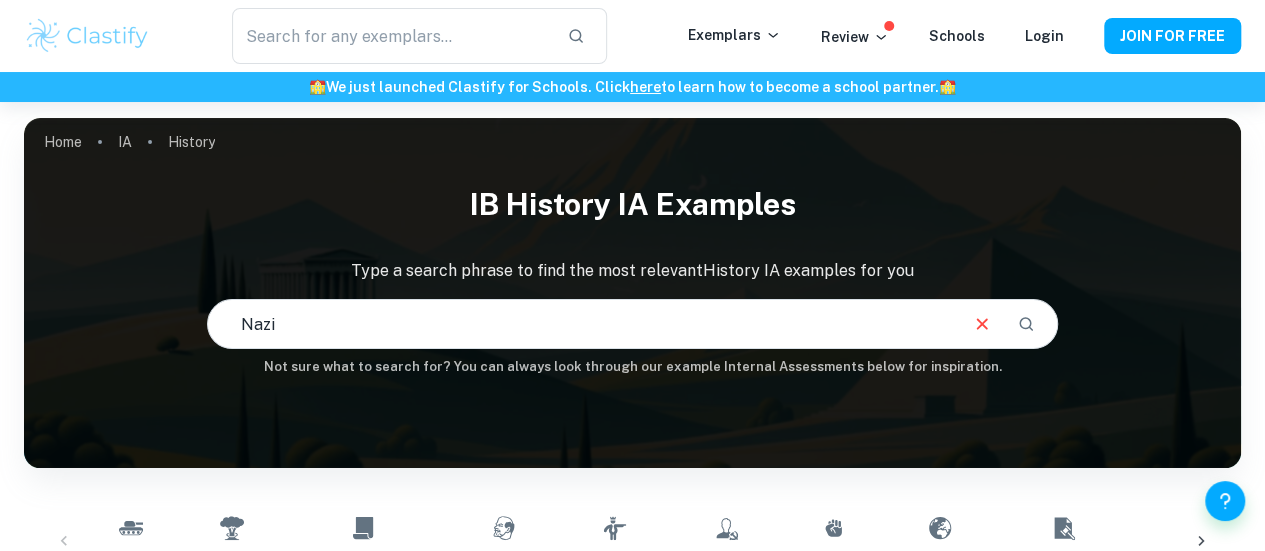 click on "Nazi" at bounding box center [582, 324] 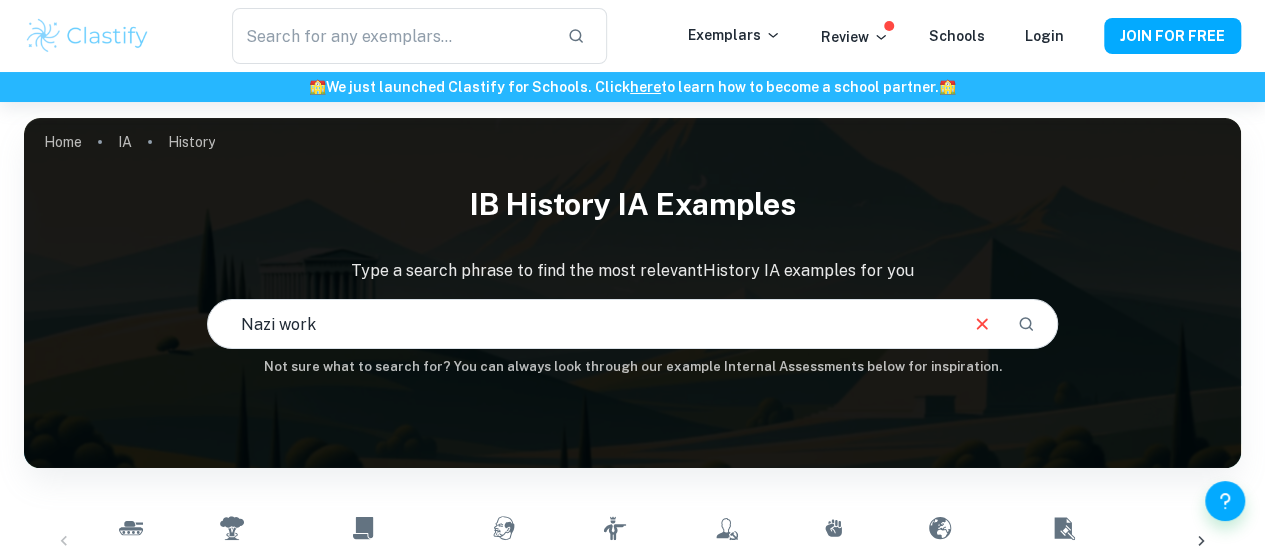 type on "Nazi work" 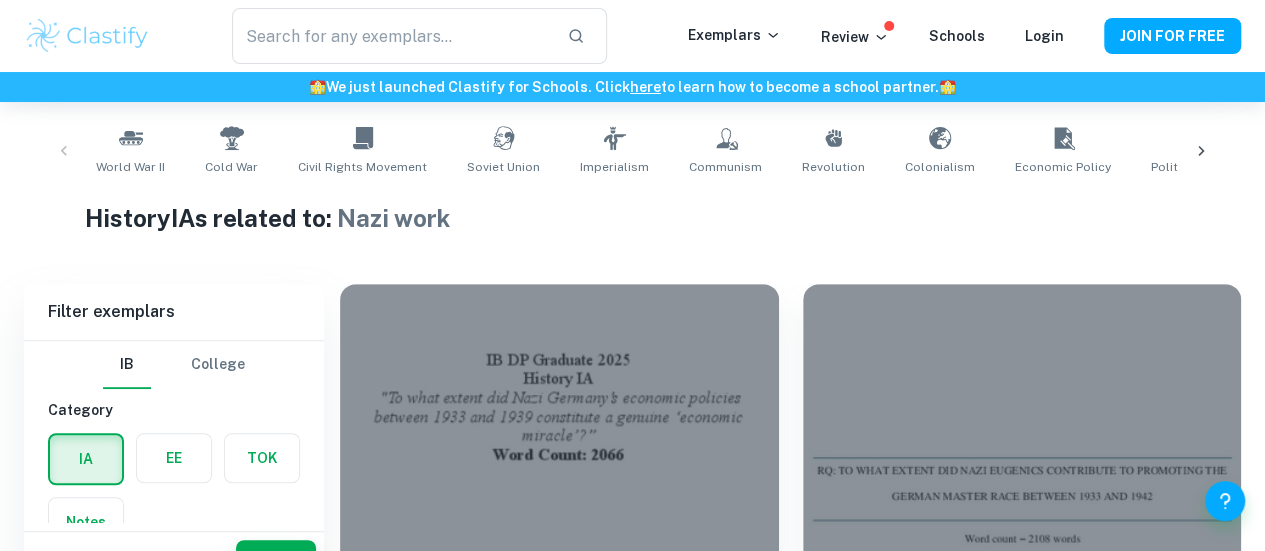 scroll, scrollTop: 0, scrollLeft: 0, axis: both 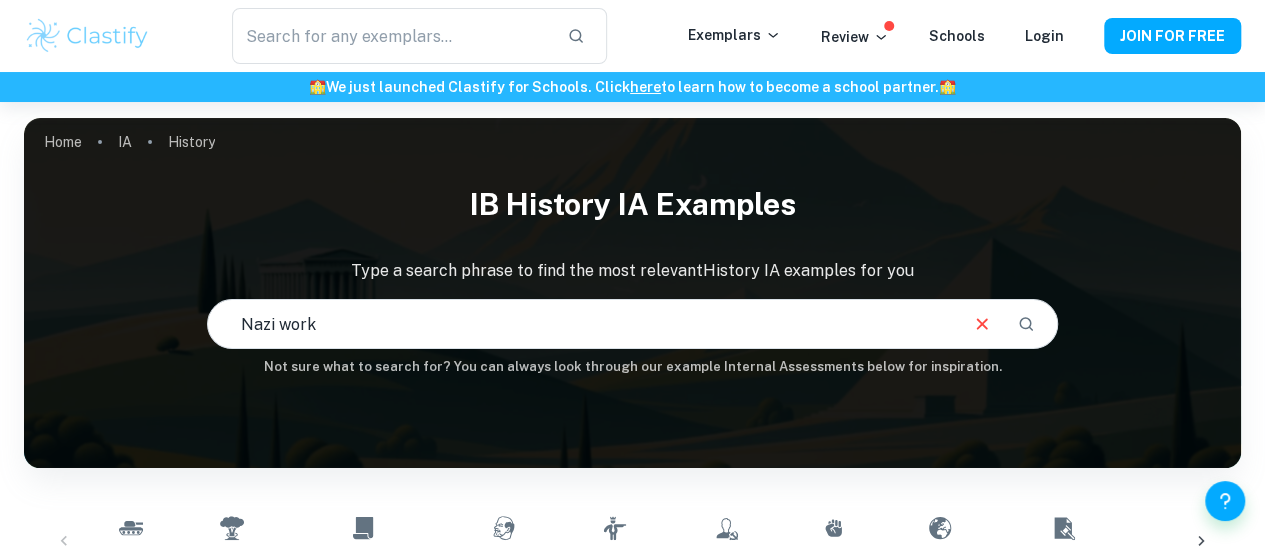 click on "Nazi work" at bounding box center (582, 324) 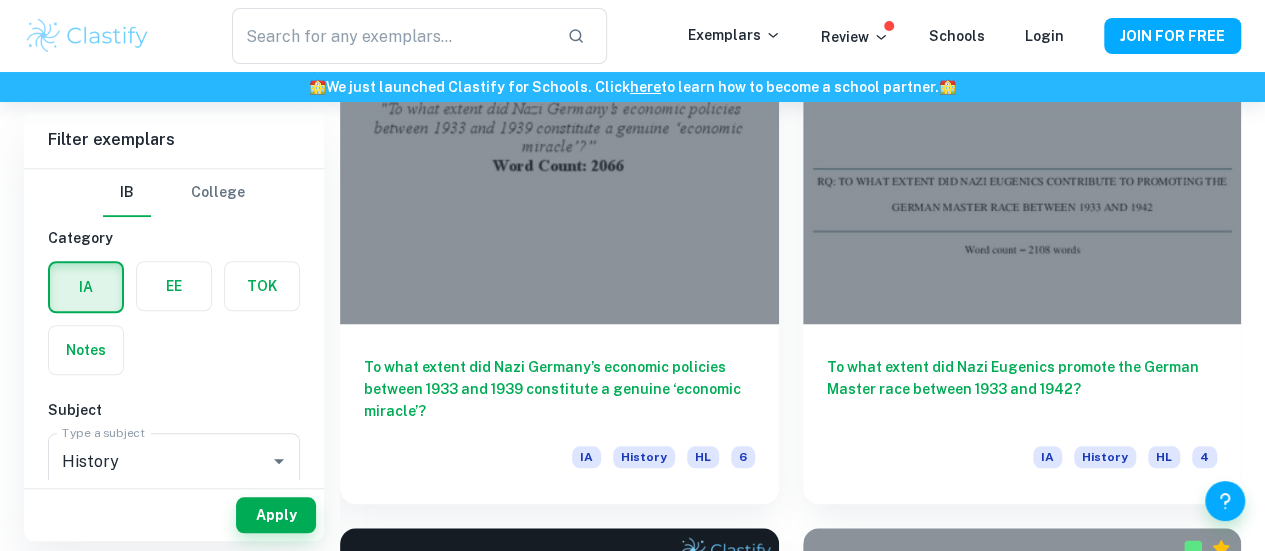 scroll, scrollTop: 675, scrollLeft: 0, axis: vertical 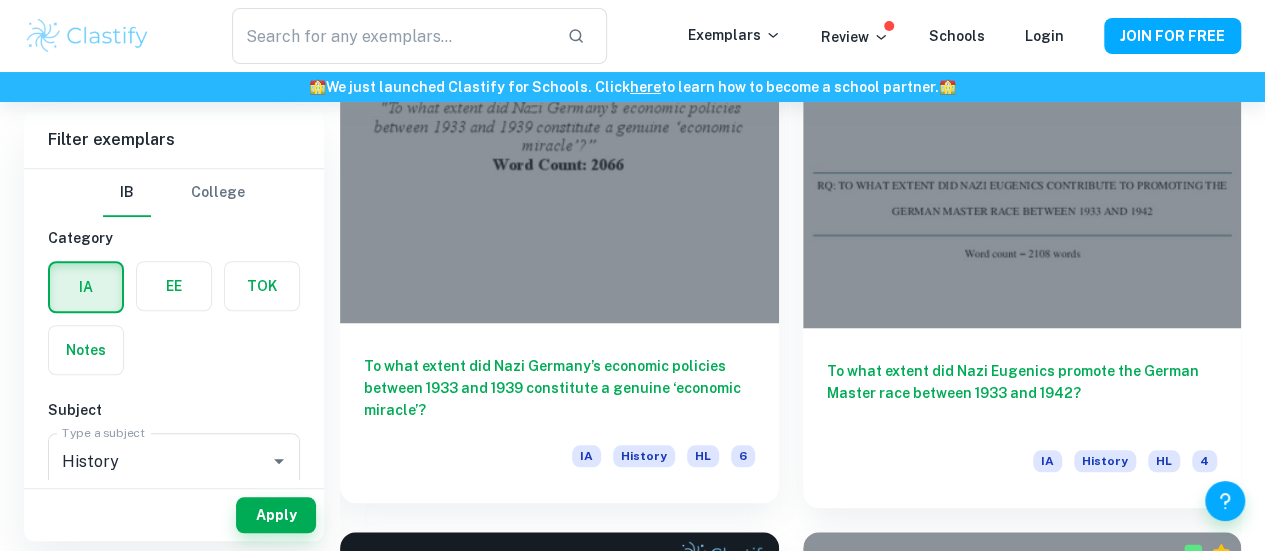 click on "To what extent did Nazi Germany’s economic policies between 1933 and 1939 constitute a genuine ‘economic miracle’?" at bounding box center (559, 388) 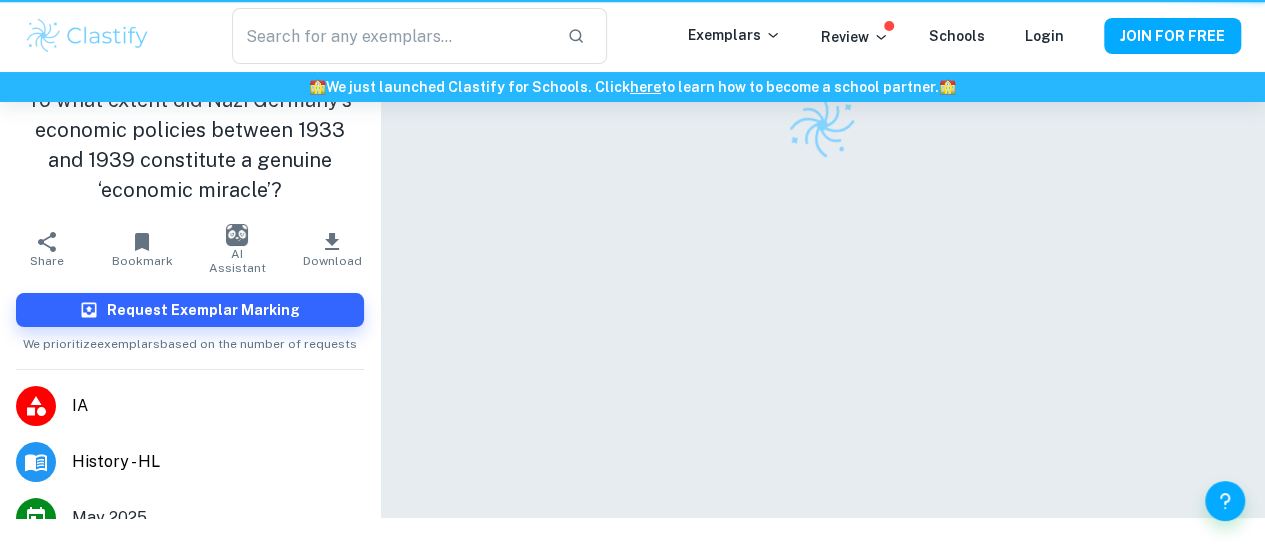 scroll, scrollTop: 0, scrollLeft: 0, axis: both 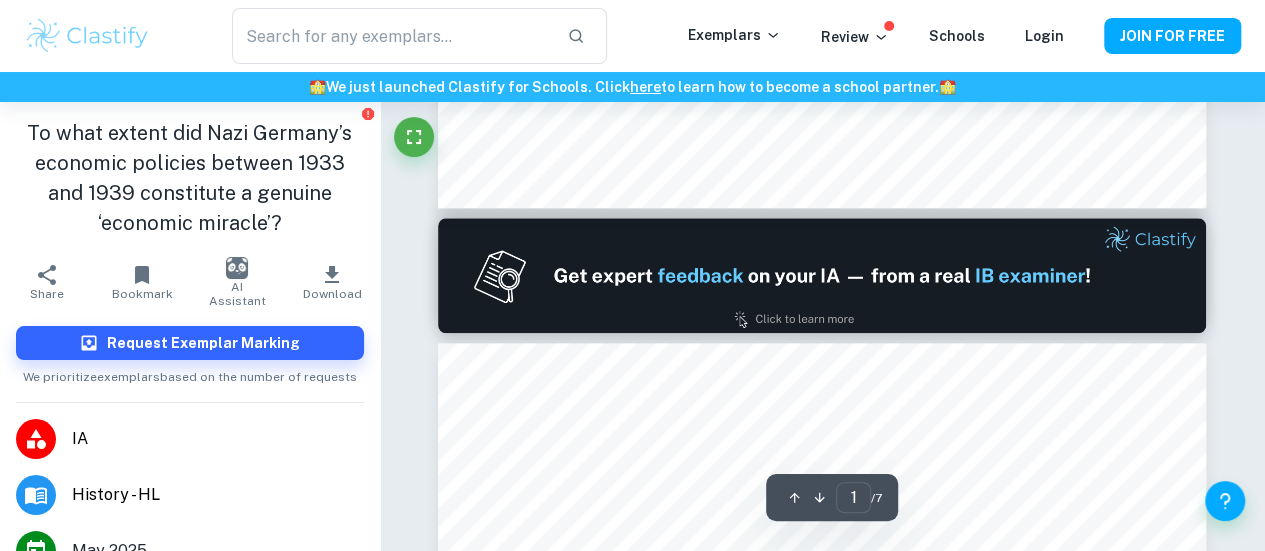 type on "2" 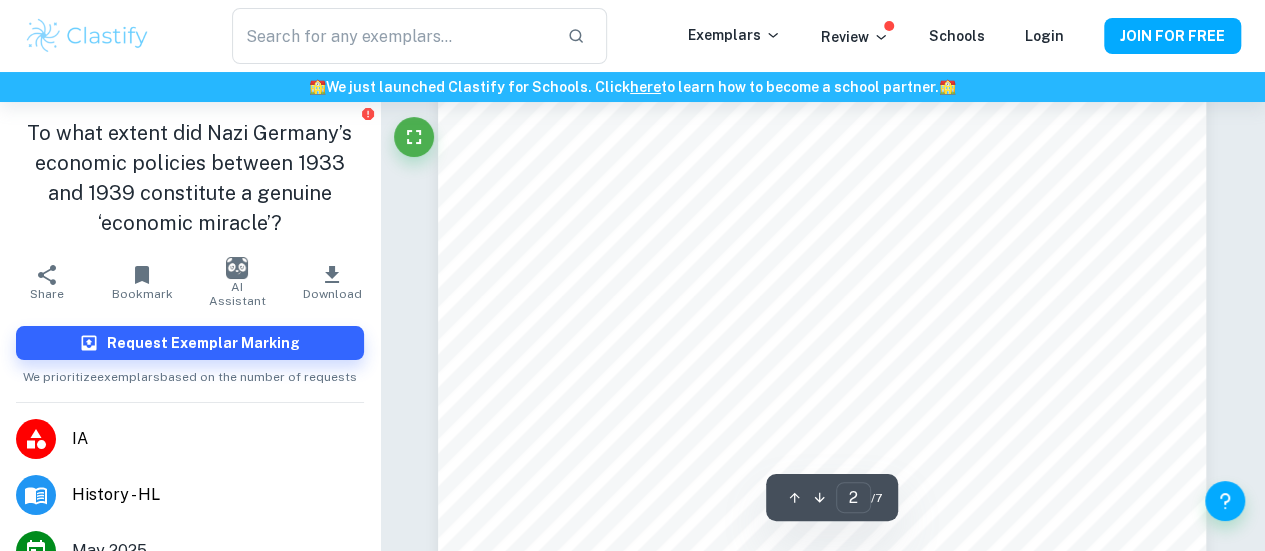 scroll, scrollTop: 1291, scrollLeft: 0, axis: vertical 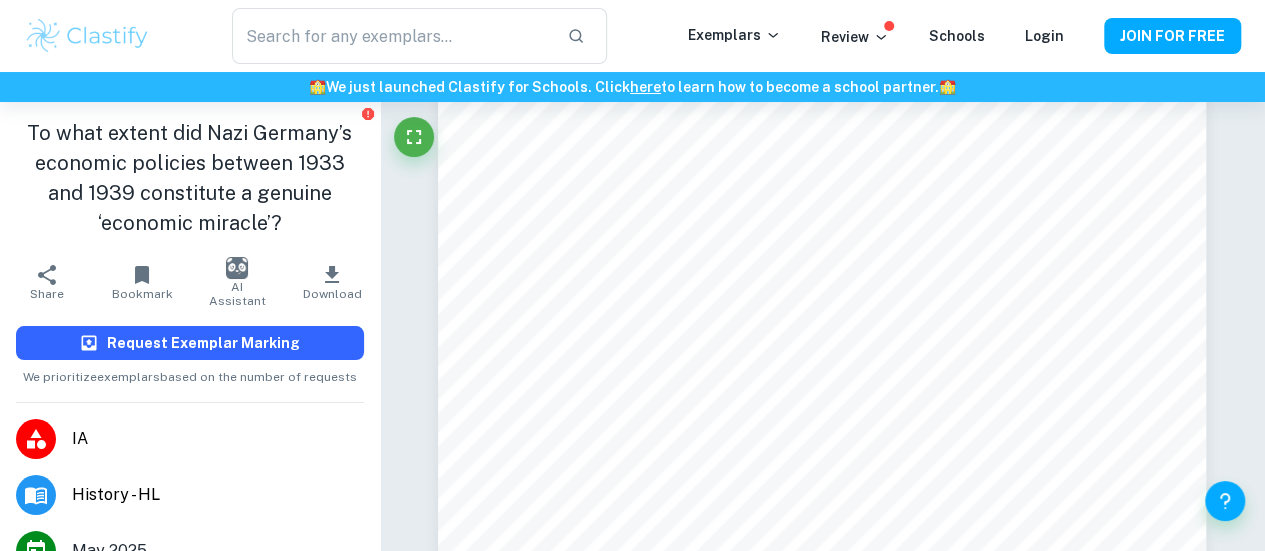 click on "Request Exemplar Marking" at bounding box center [203, 343] 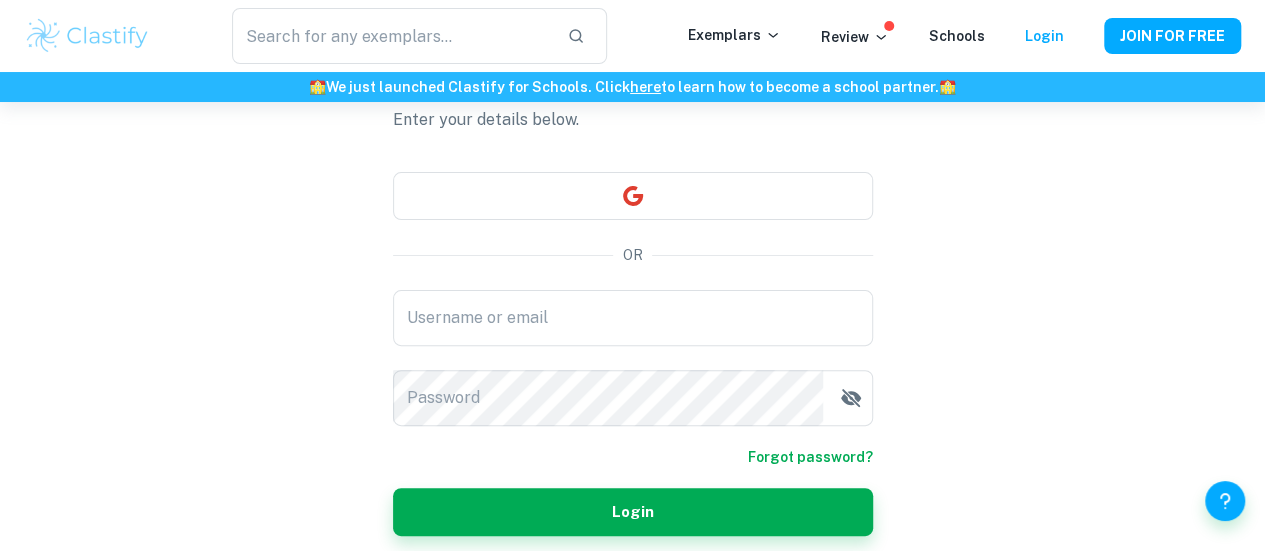 scroll, scrollTop: 134, scrollLeft: 0, axis: vertical 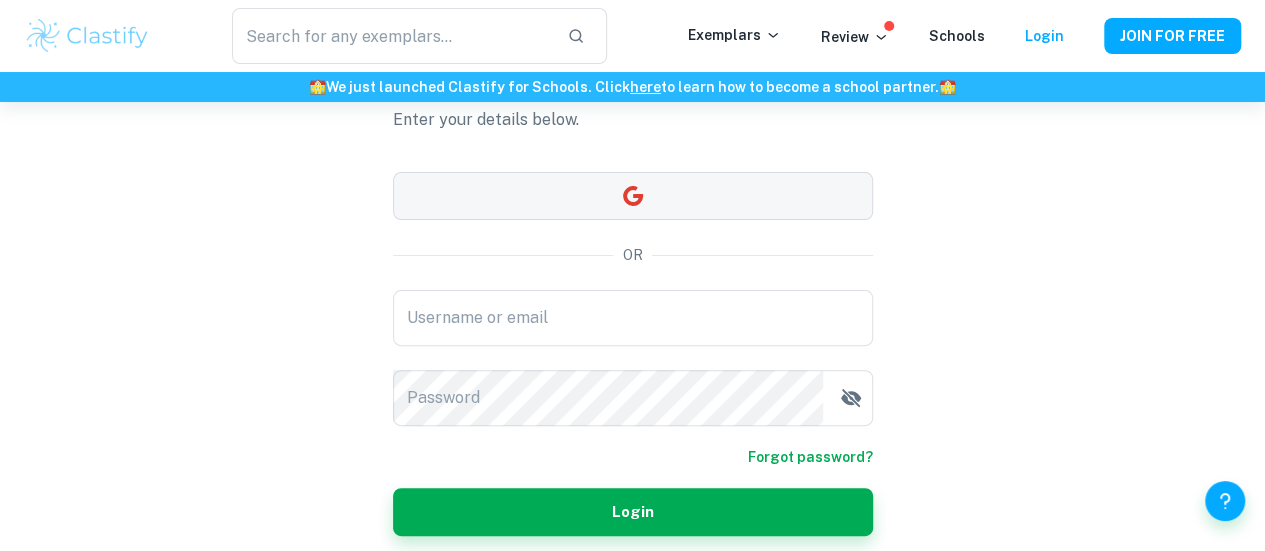 click at bounding box center [633, 196] 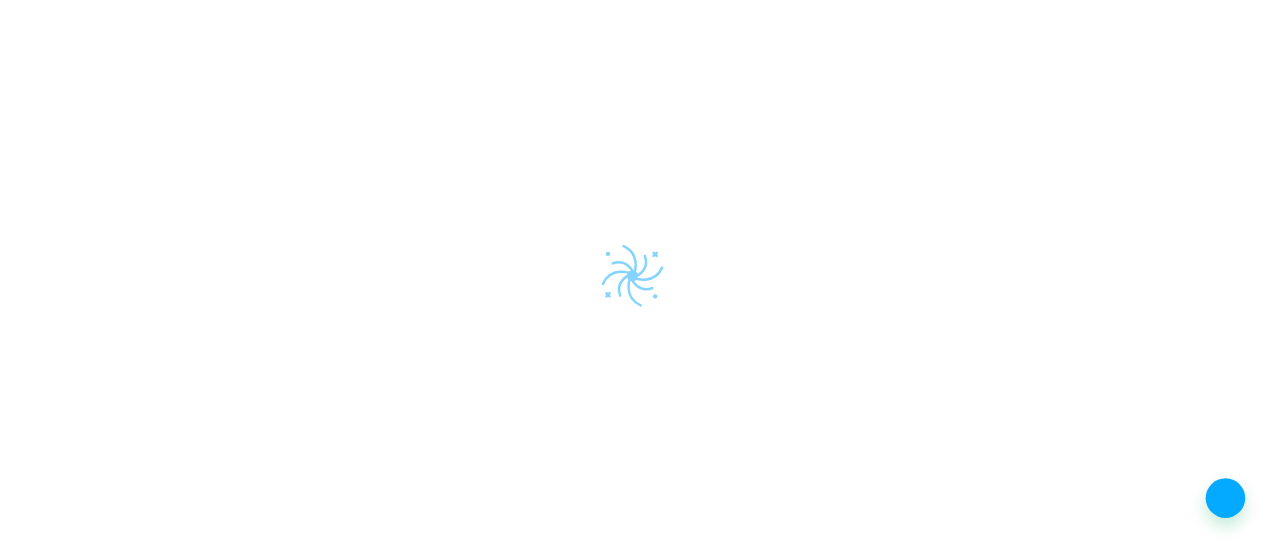 scroll, scrollTop: 0, scrollLeft: 0, axis: both 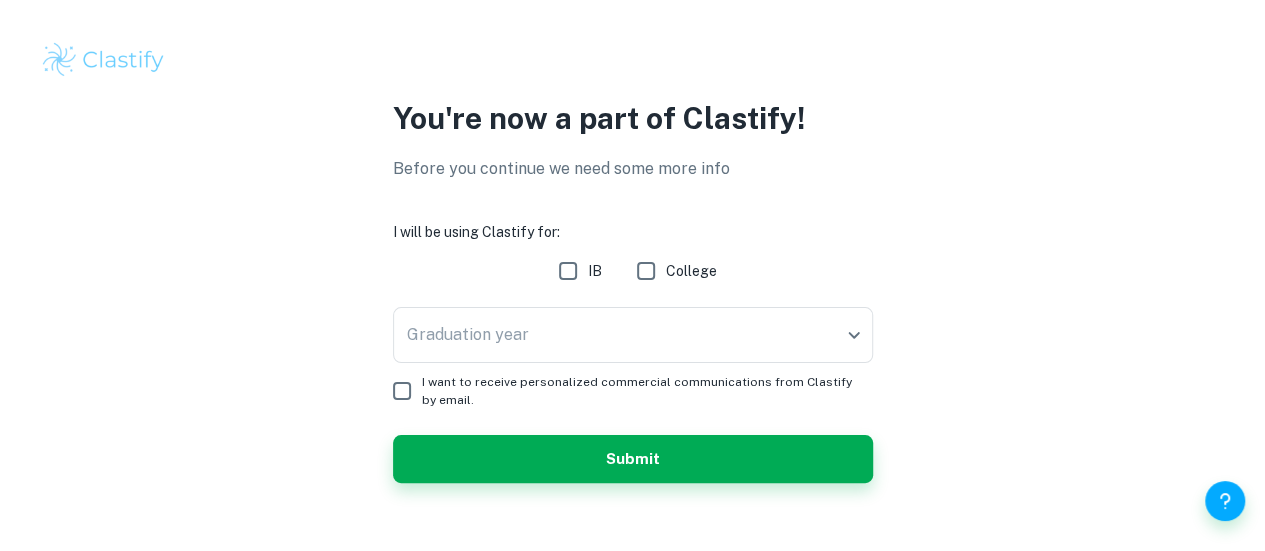 click on "IB" at bounding box center [568, 271] 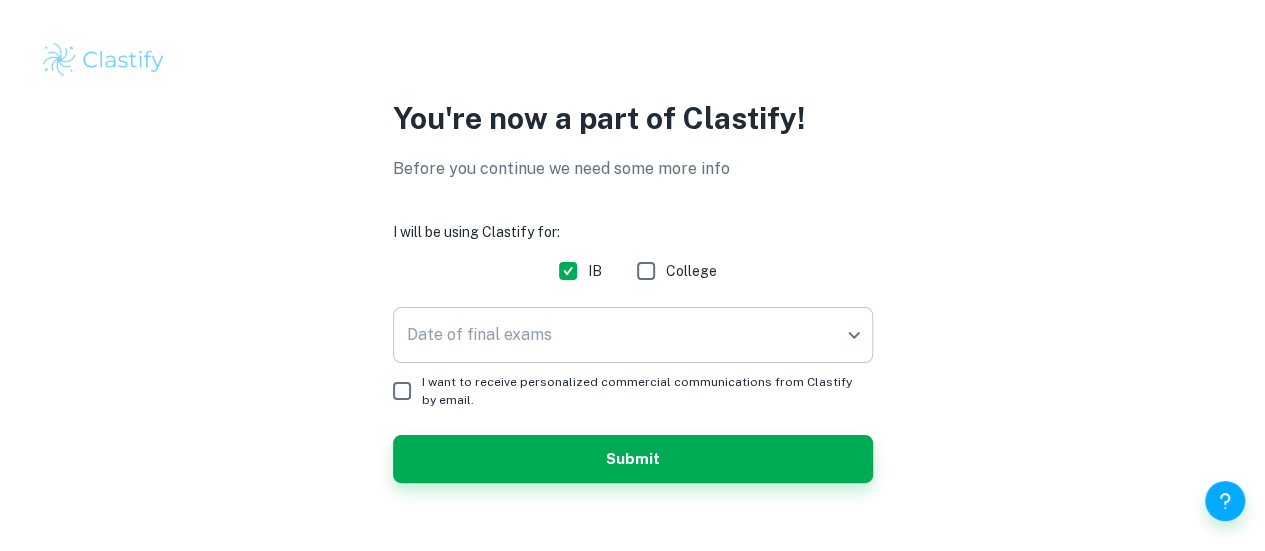 click on "We value your privacy We use cookies to enhance your browsing experience, serve personalised ads or content, and analyse our traffic. By clicking "Accept All", you consent to our use of cookies.   Cookie Policy Customise   Reject All   Accept All   Customise Consent Preferences   We use cookies to help you navigate efficiently and perform certain functions. You will find detailed information about all cookies under each consent category below. The cookies that are categorised as "Necessary" are stored on your browser as they are essential for enabling the basic functionalities of the site. ...  Show more For more information on how Google's third-party cookies operate and handle your data, see:   Google Privacy Policy Necessary Always Active Necessary cookies are required to enable the basic features of this site, such as providing secure log-in or adjusting your consent preferences. These cookies do not store any personally identifiable data. Functional Analytics Performance Advertisement Uncategorised" at bounding box center [632, 275] 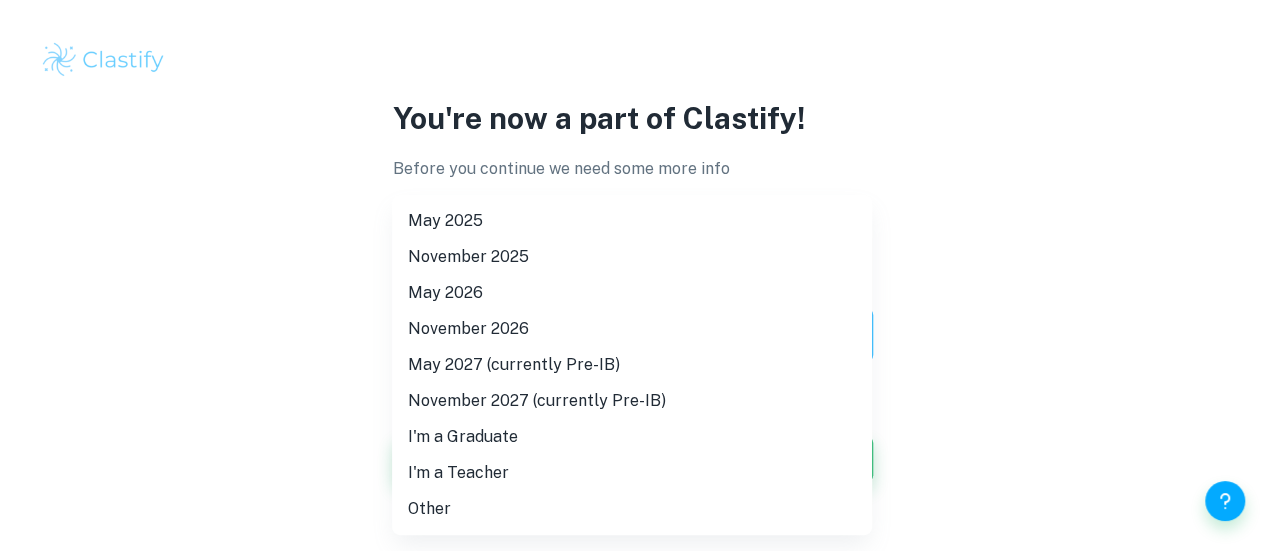 click on "May 2026" at bounding box center (632, 293) 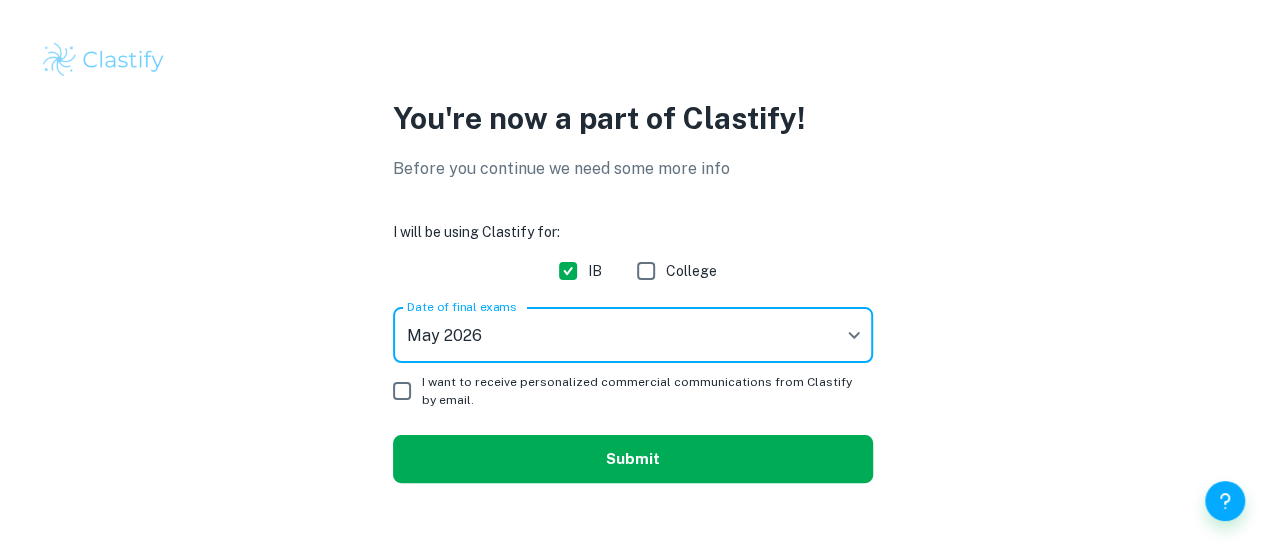 click on "Submit" at bounding box center (633, 459) 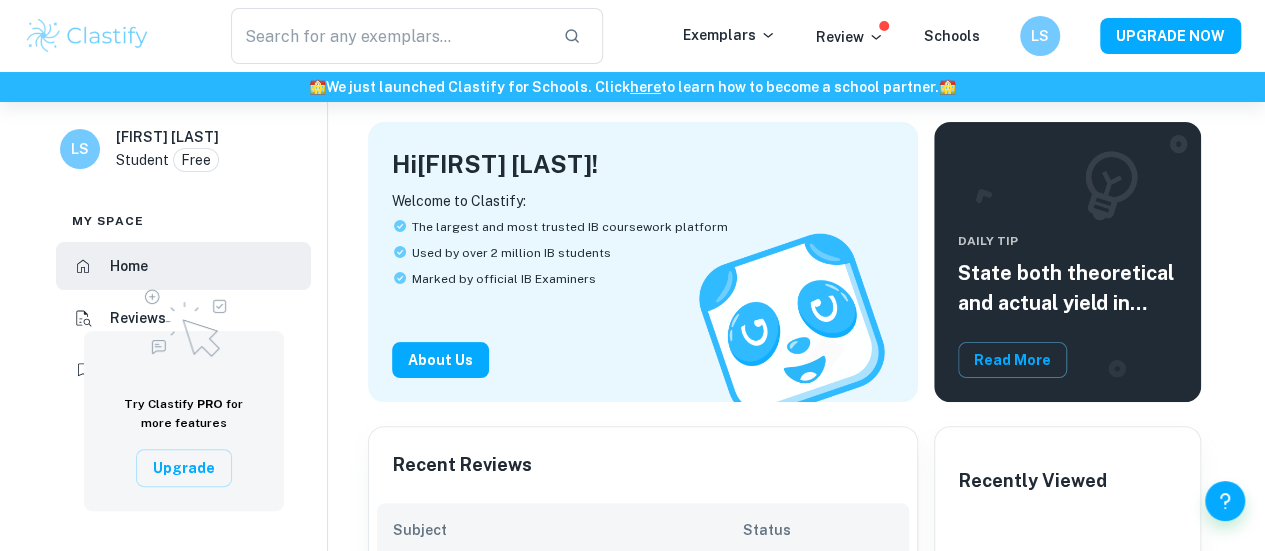 scroll, scrollTop: 0, scrollLeft: 0, axis: both 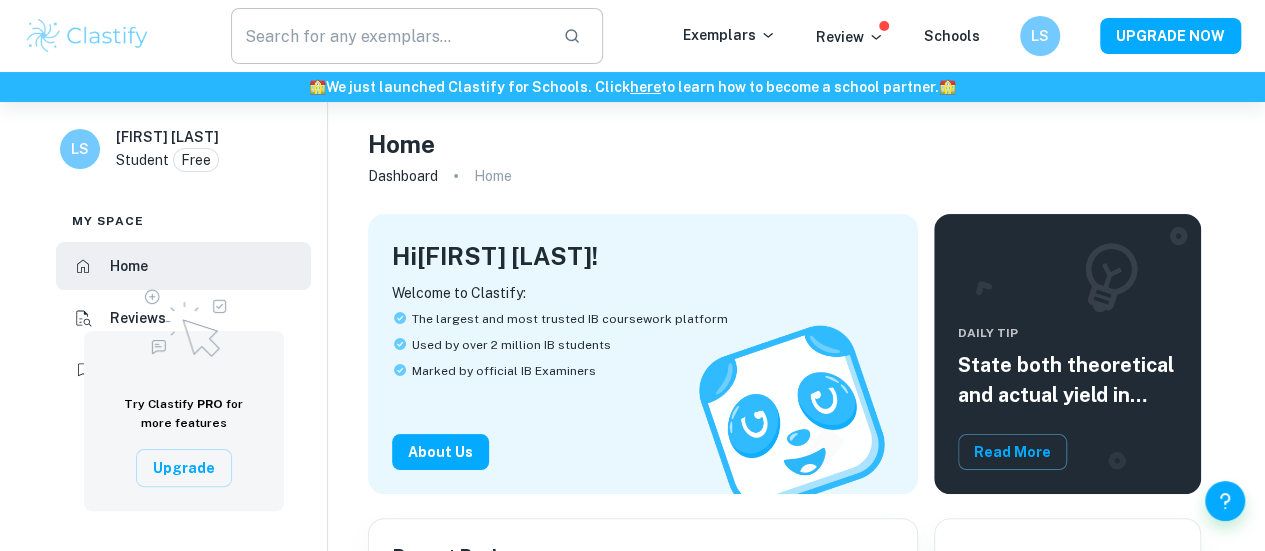 click at bounding box center [389, 36] 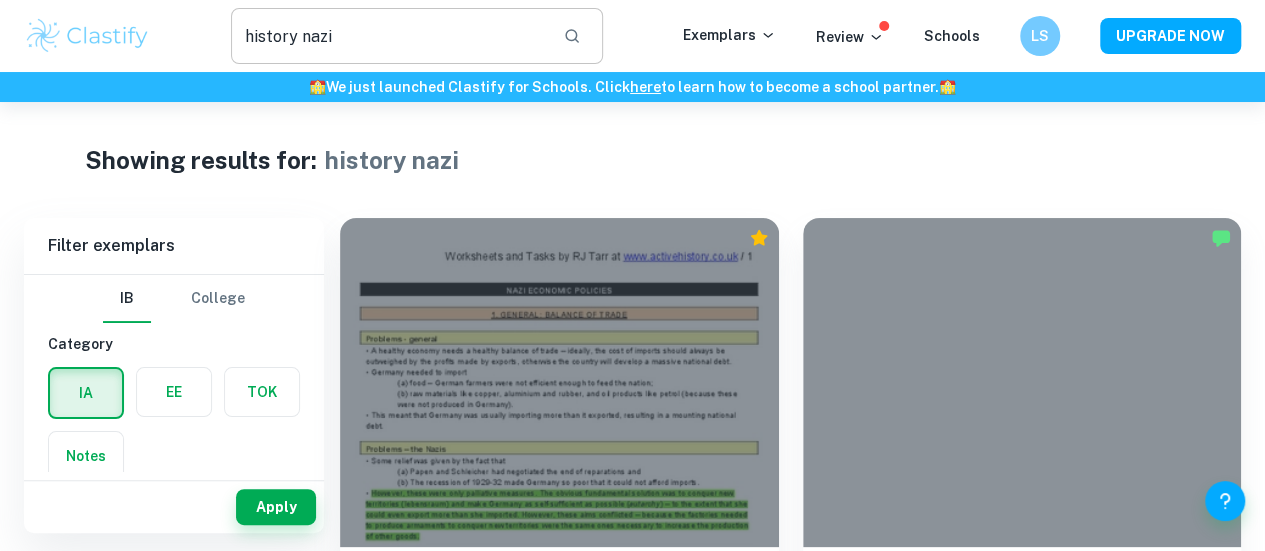 click on "history nazi" at bounding box center [389, 36] 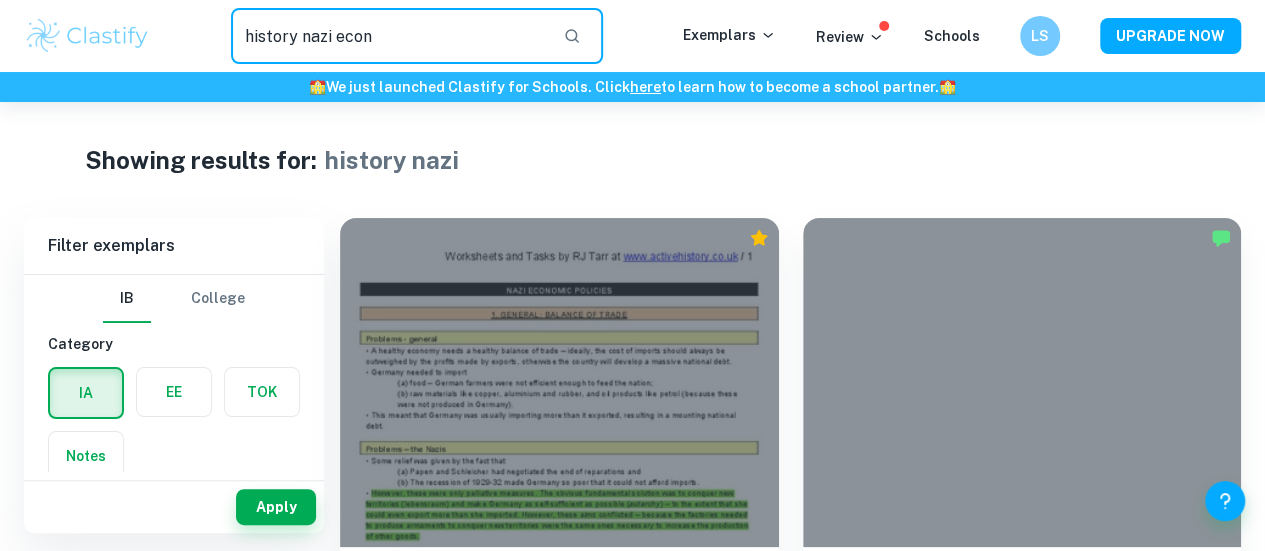 type on "history nazi econ" 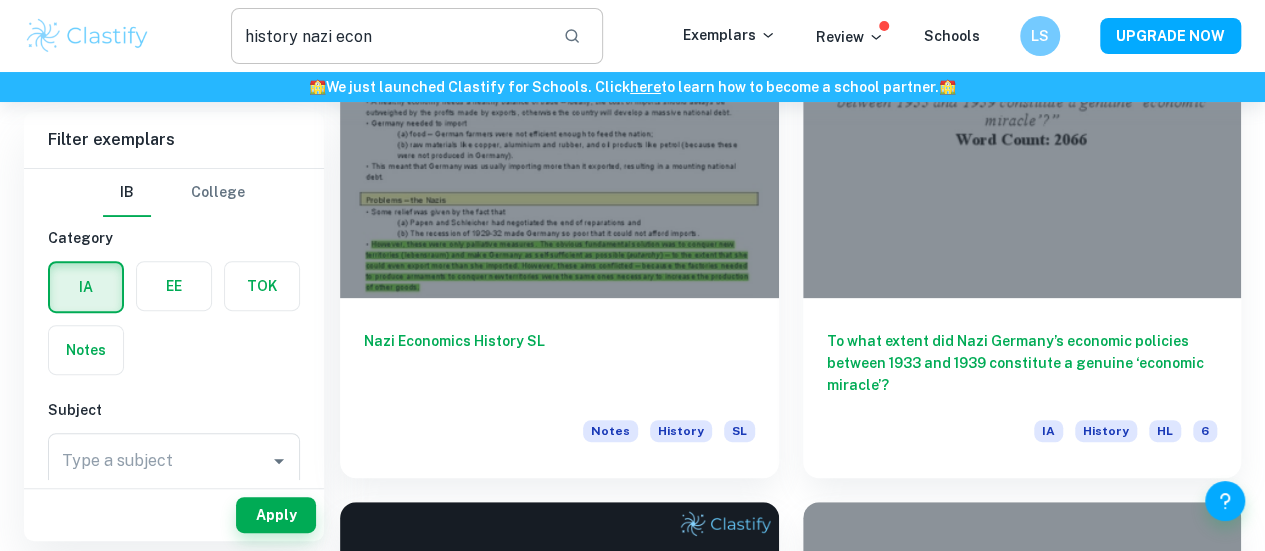 scroll, scrollTop: 242, scrollLeft: 0, axis: vertical 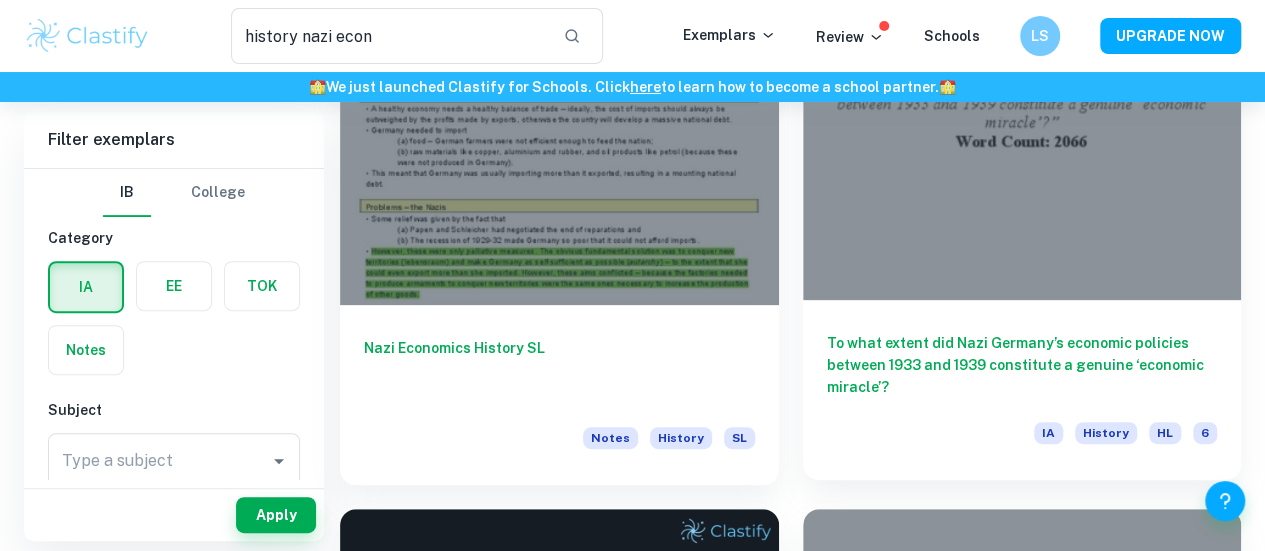 click on "To what extent did Nazi Germany’s economic policies between 1933 and 1939 constitute a genuine ‘economic miracle’?" at bounding box center [1022, 365] 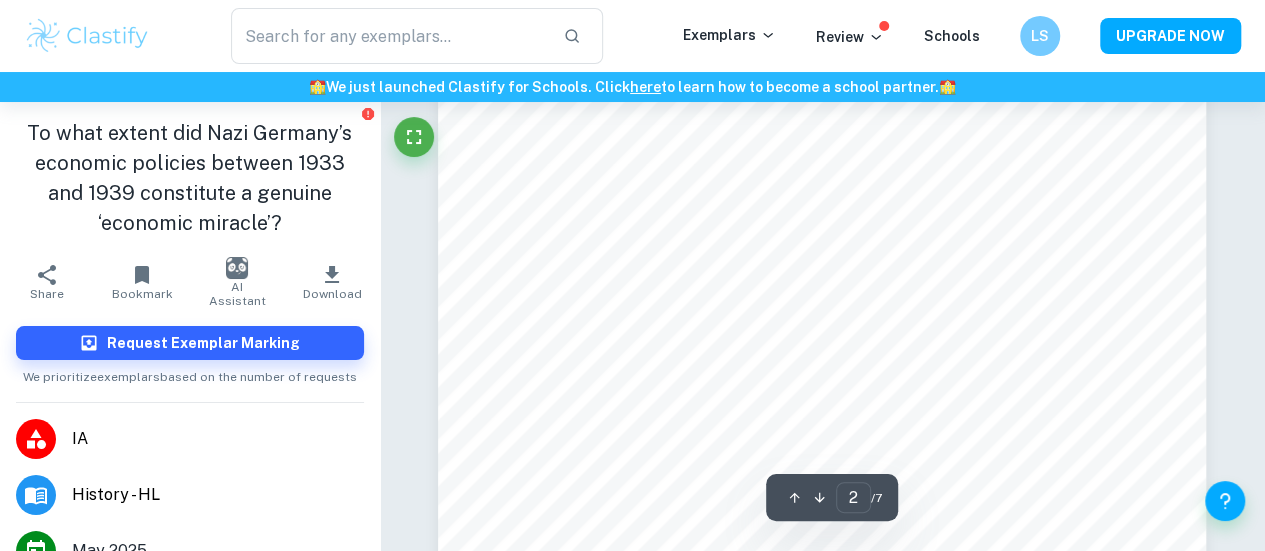 scroll, scrollTop: 1458, scrollLeft: 0, axis: vertical 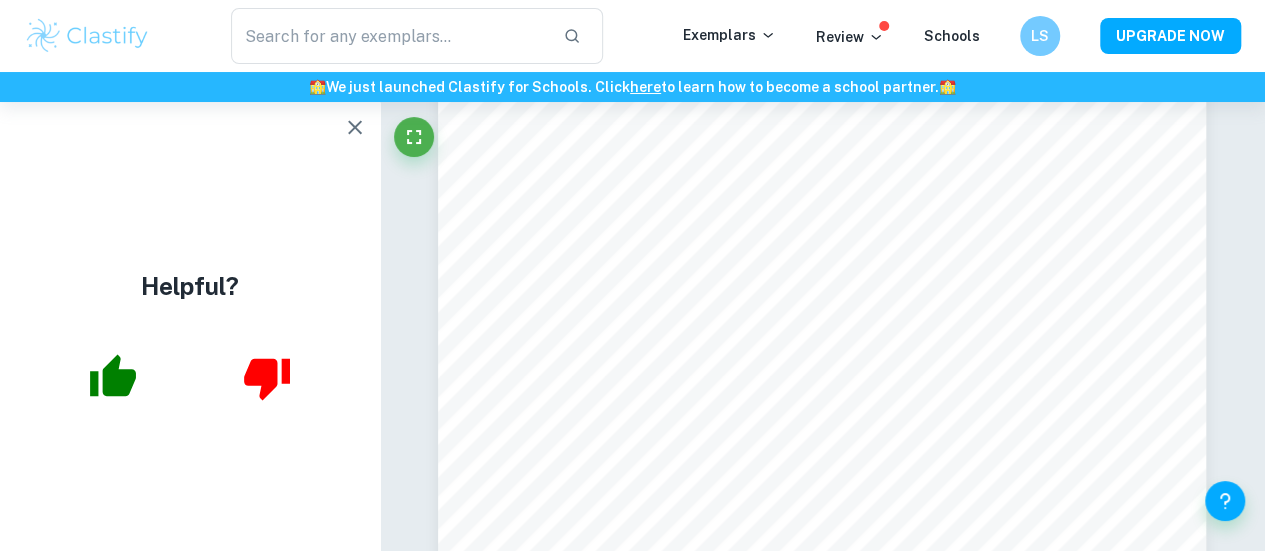 click at bounding box center (113, 377) 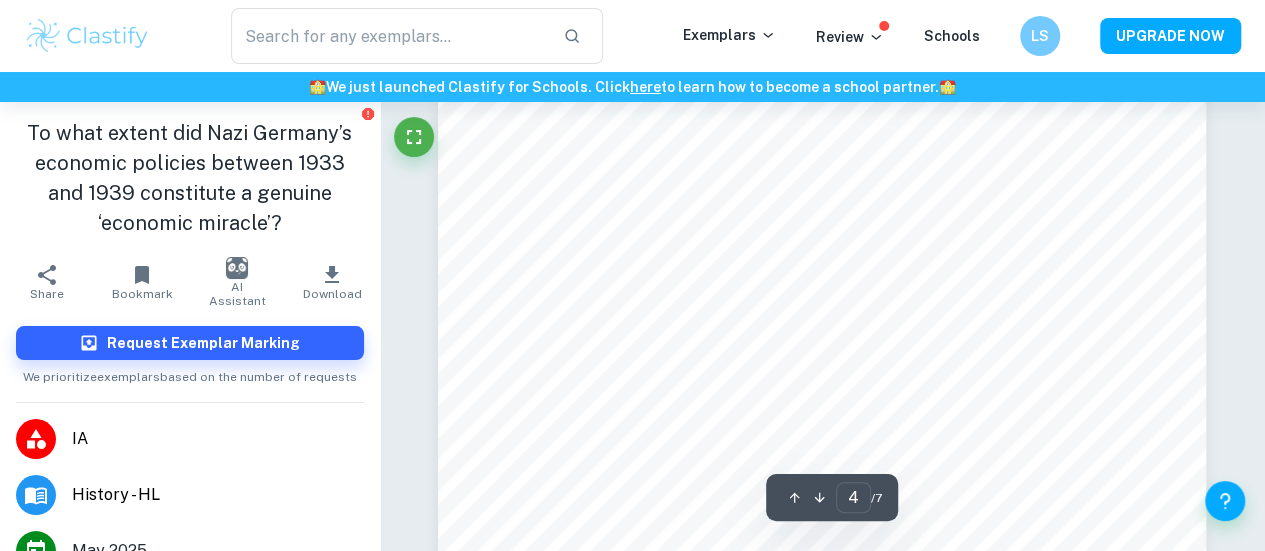 scroll, scrollTop: 3876, scrollLeft: 0, axis: vertical 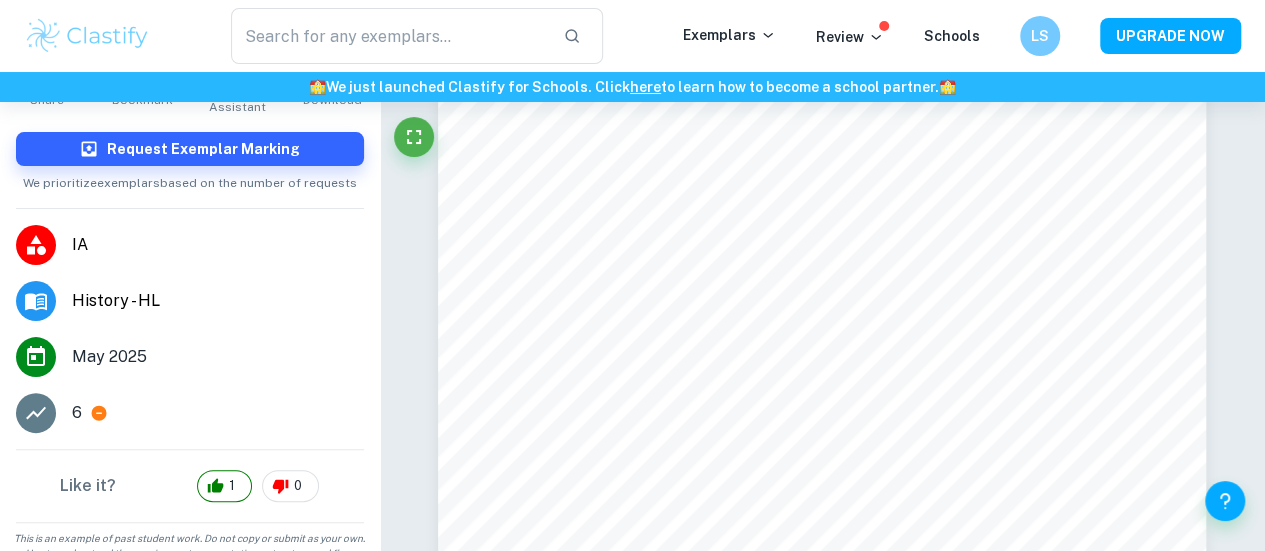 click on "6" at bounding box center (190, 413) 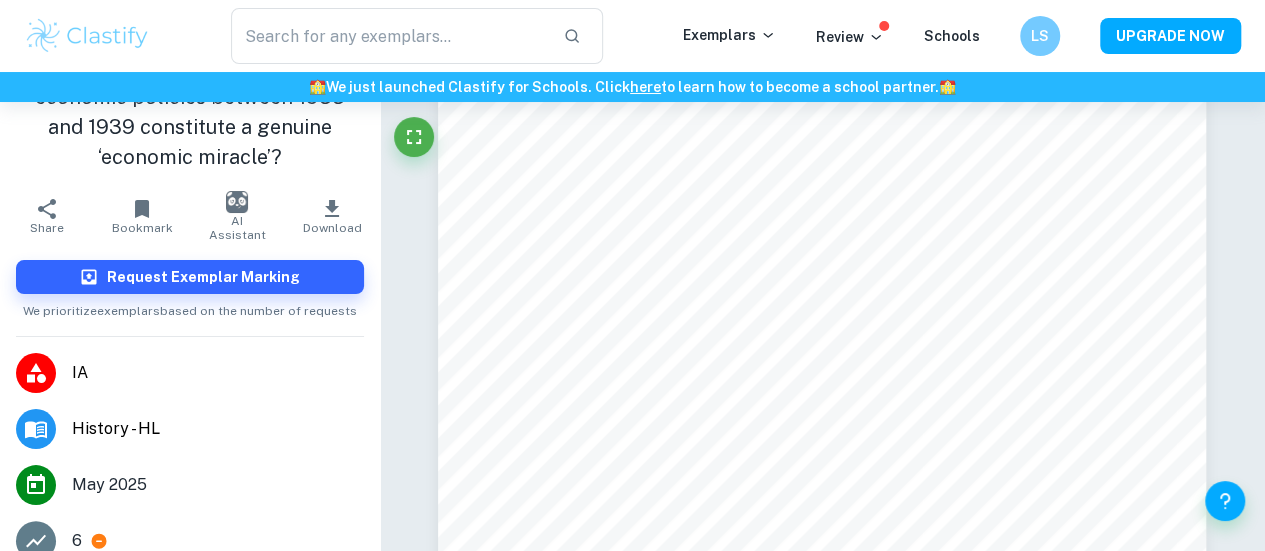 scroll, scrollTop: 0, scrollLeft: 0, axis: both 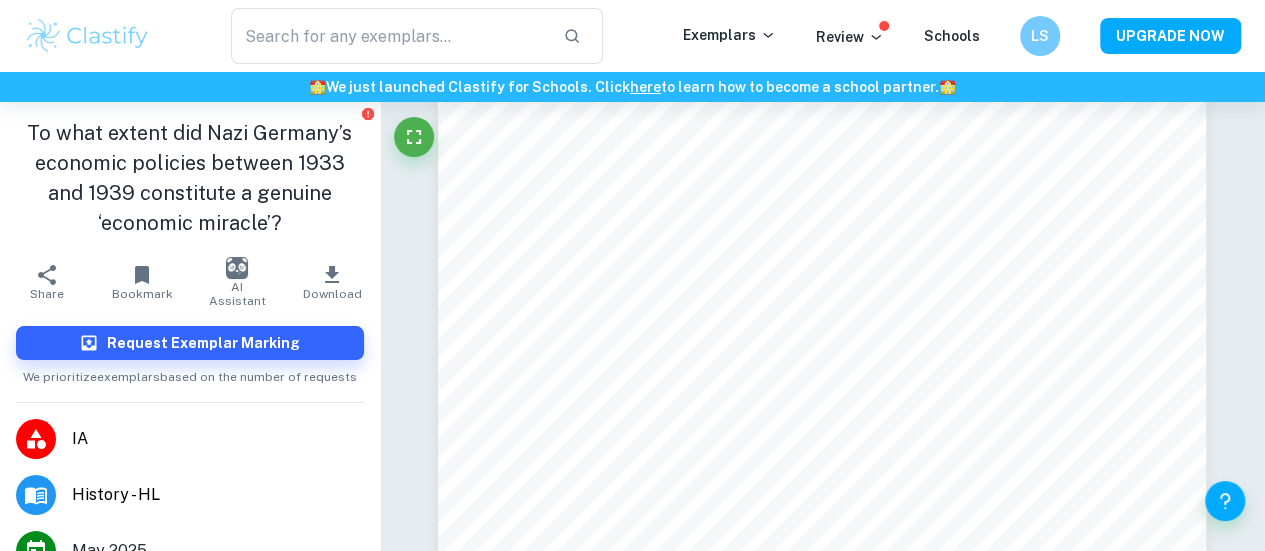click on "Bookmark" at bounding box center (142, 294) 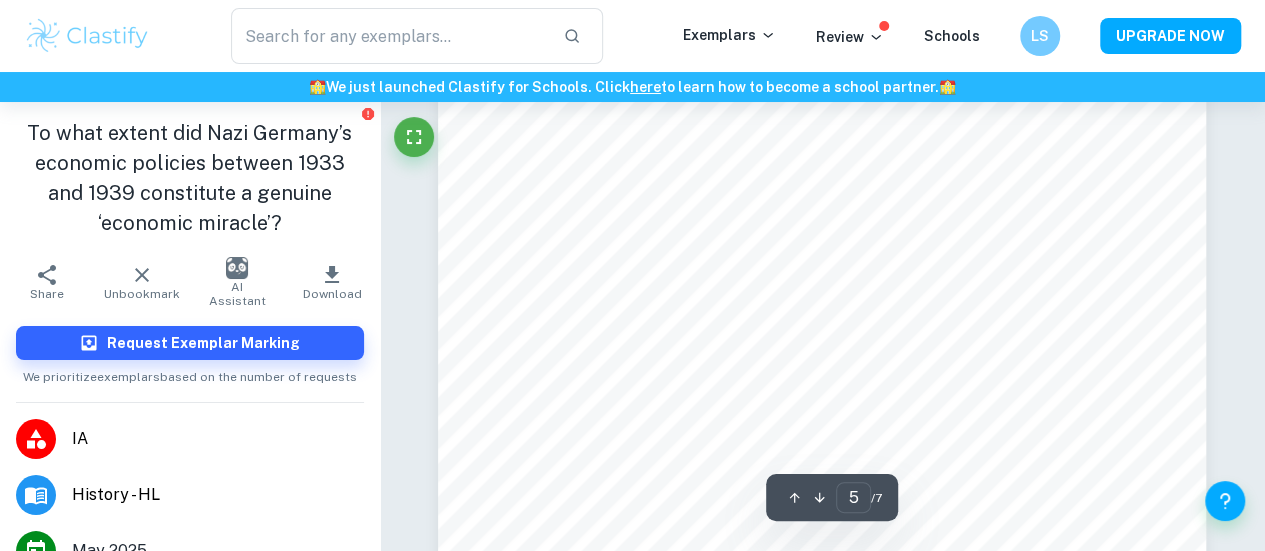 scroll, scrollTop: 5088, scrollLeft: 0, axis: vertical 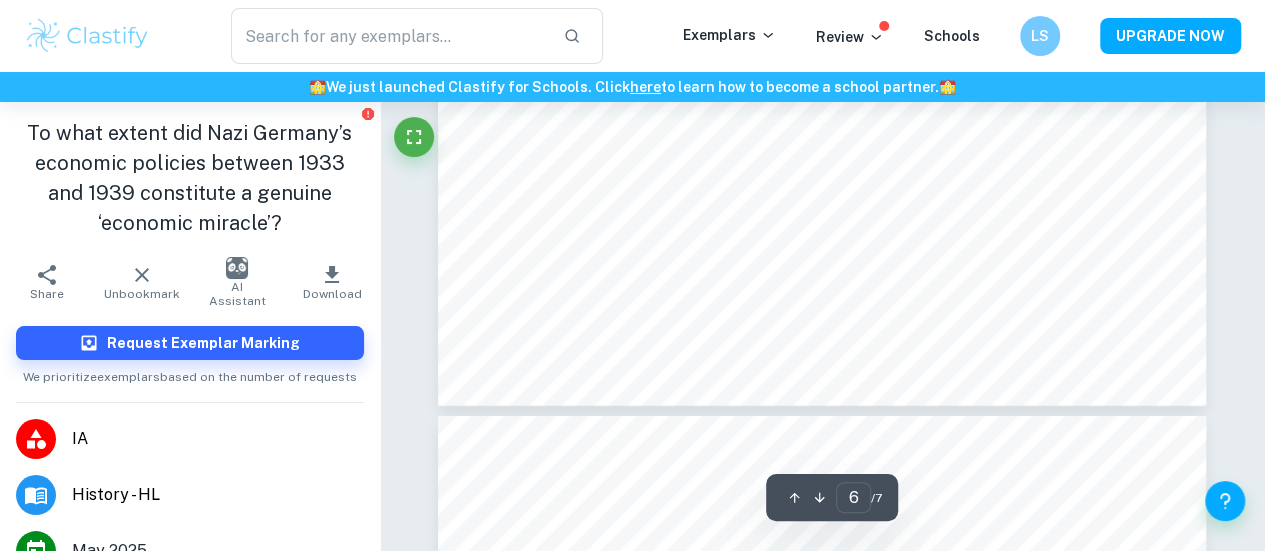 type on "7" 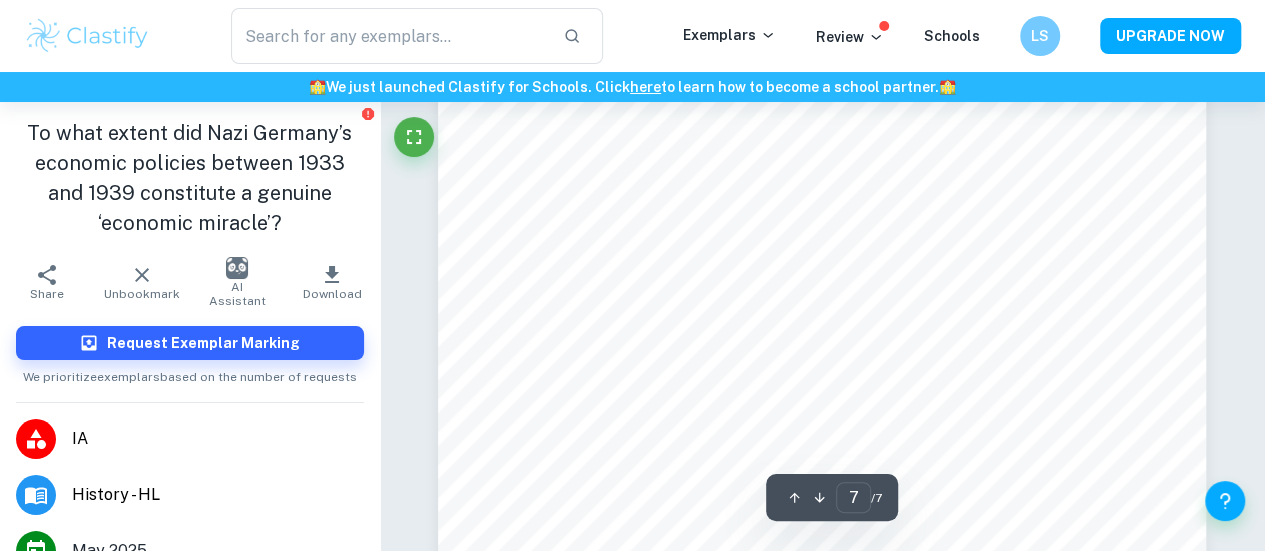 scroll, scrollTop: 7489, scrollLeft: 0, axis: vertical 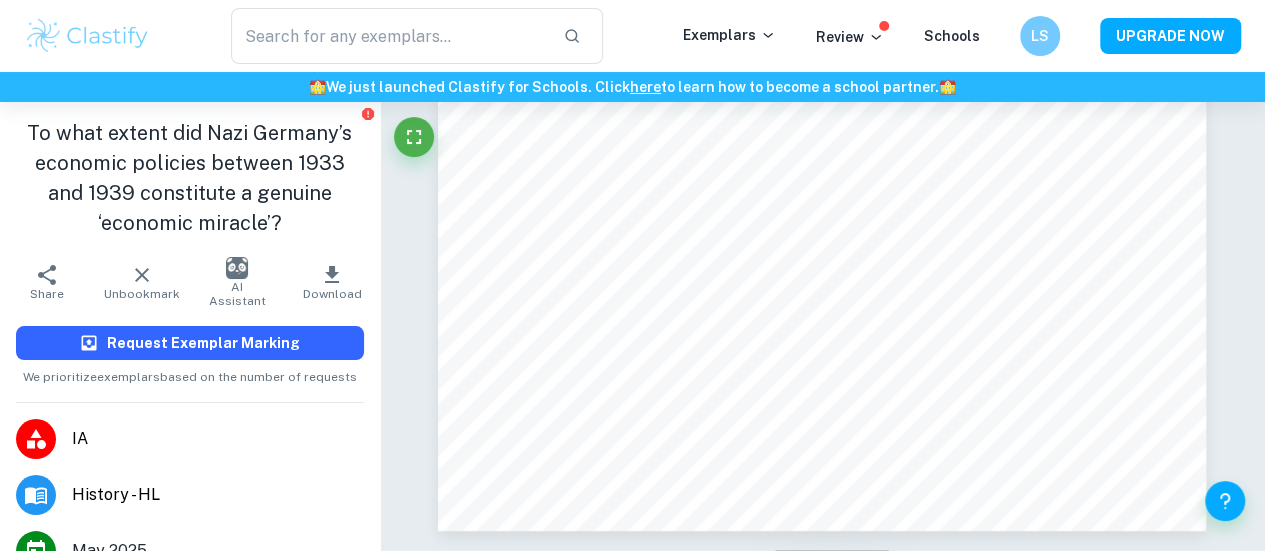 click on "Request Exemplar Marking" at bounding box center (190, 343) 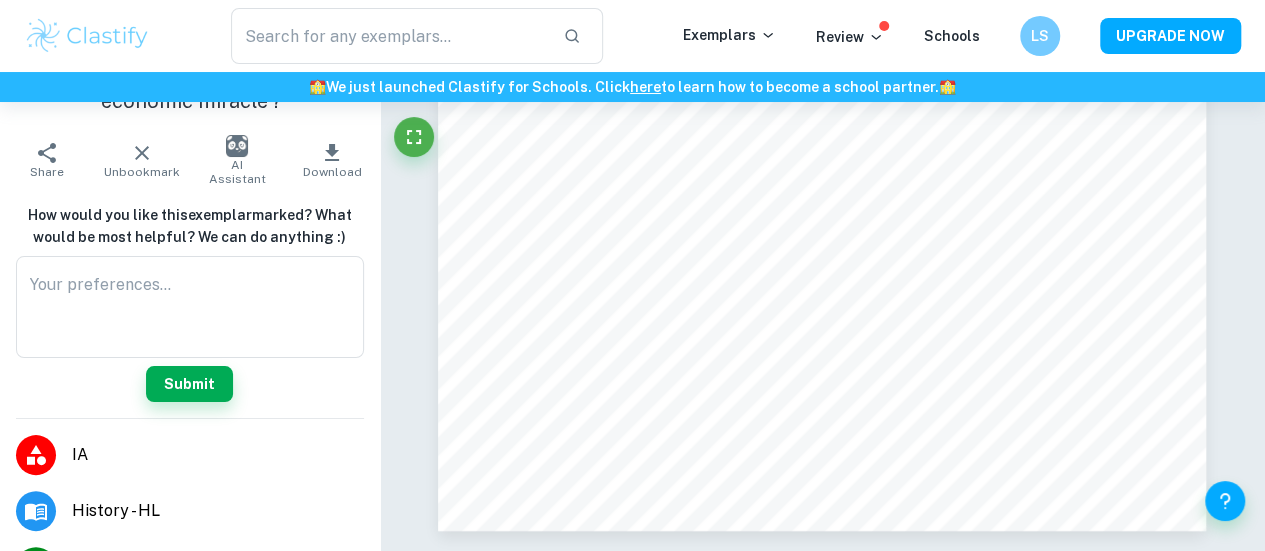 scroll, scrollTop: 123, scrollLeft: 0, axis: vertical 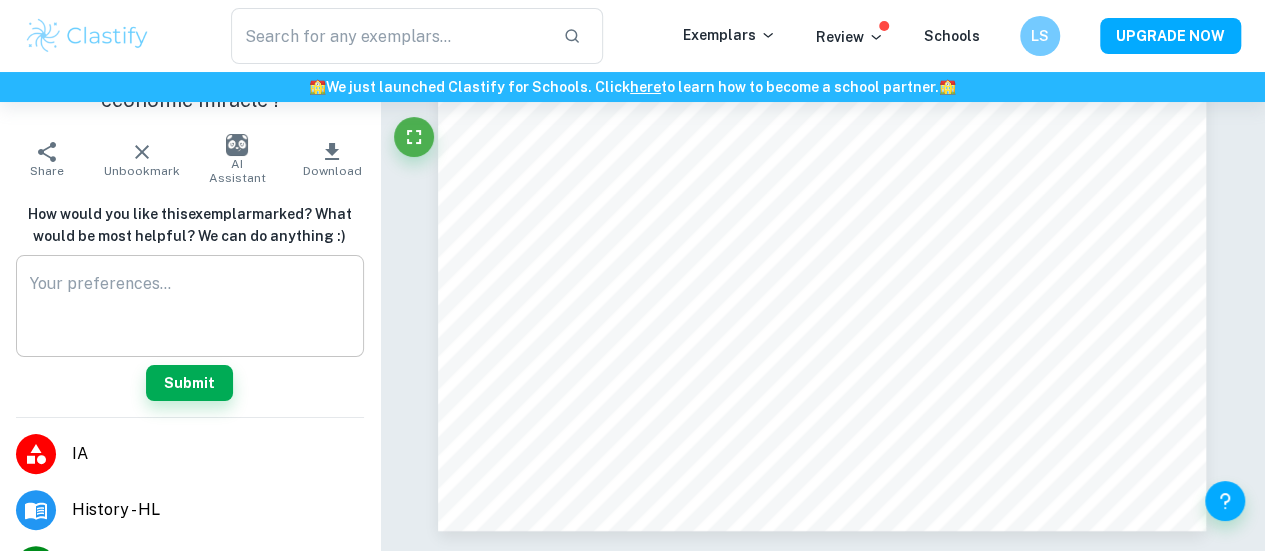 click at bounding box center [190, 306] 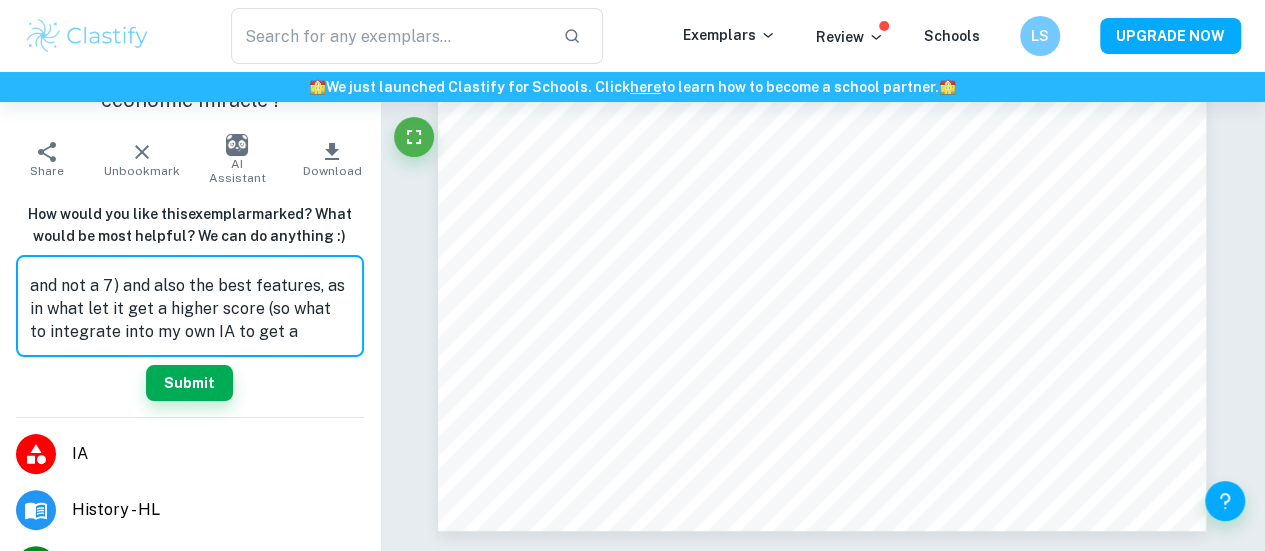 scroll, scrollTop: 66, scrollLeft: 0, axis: vertical 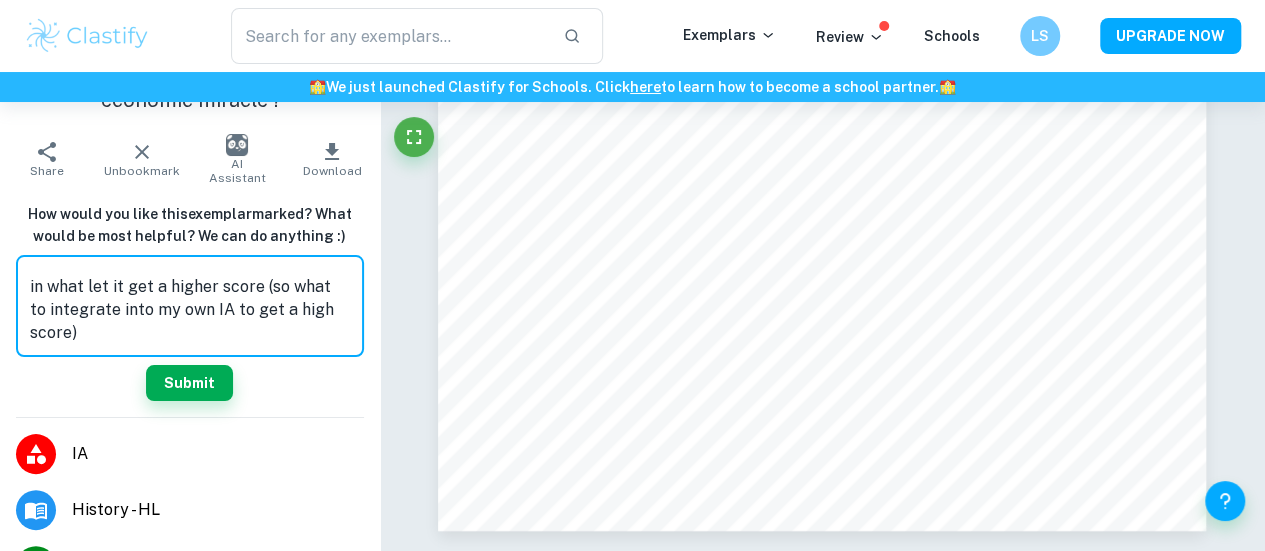 type on "could you please annotate/mark the failures of this ia (what made it get a 6 and not a 7) and also the best features, as in what let it get a higher score (so what to integrate into my own IA to get a high score)" 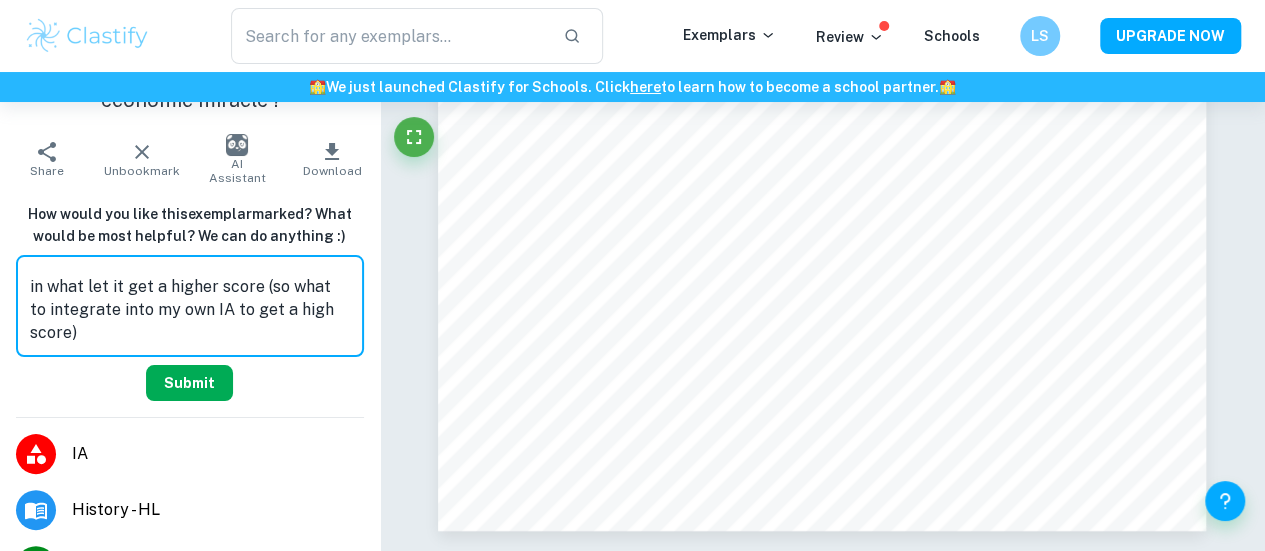 click on "Submit" at bounding box center [189, 383] 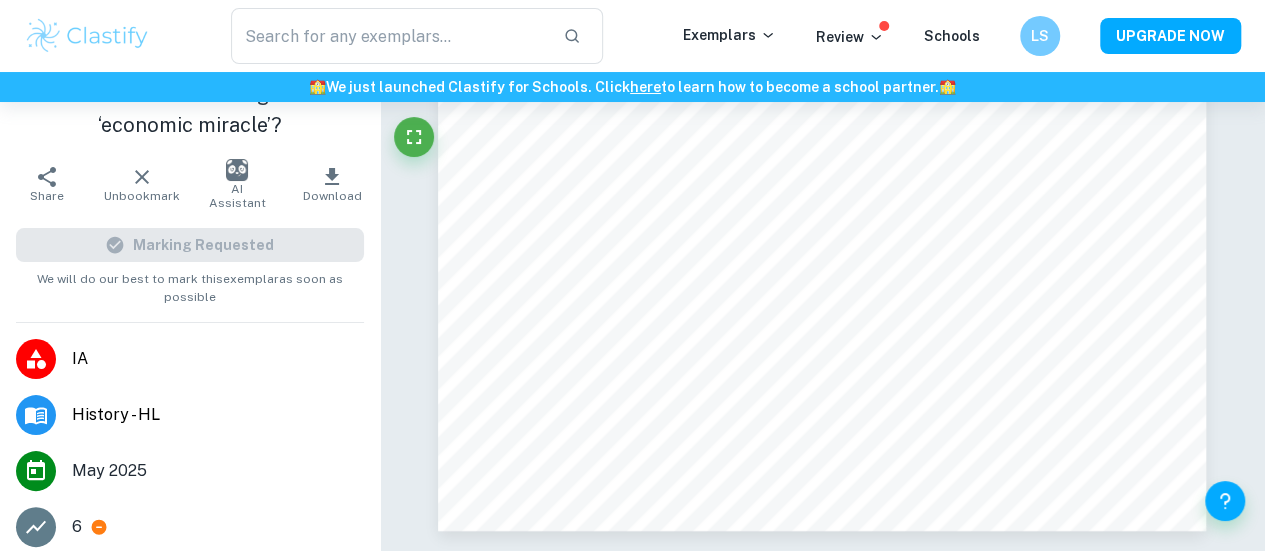 scroll, scrollTop: 0, scrollLeft: 0, axis: both 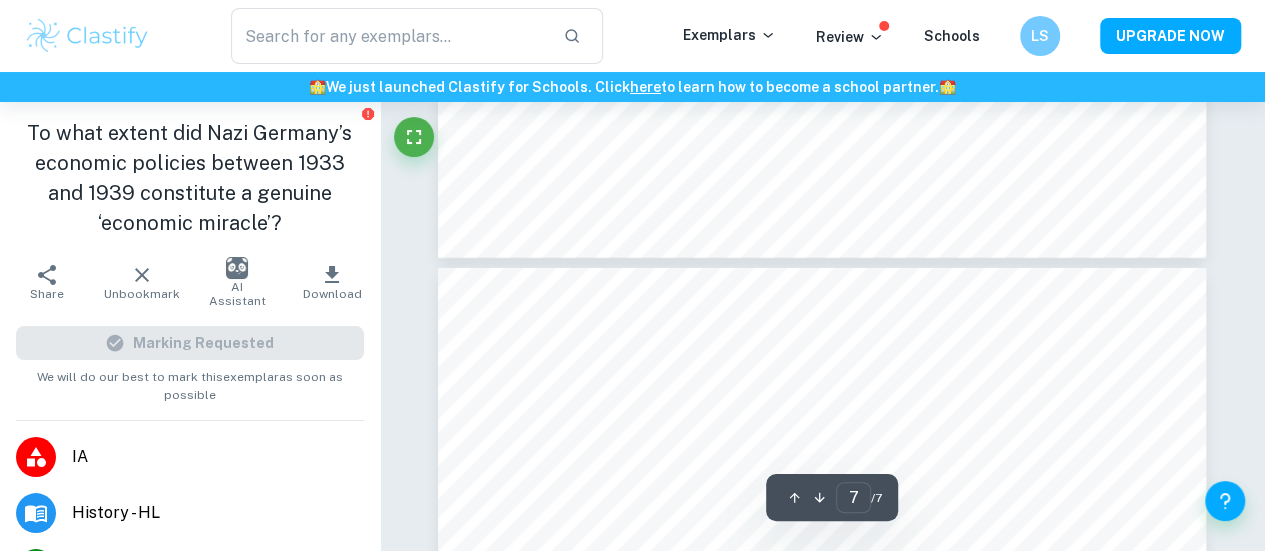 type on "6" 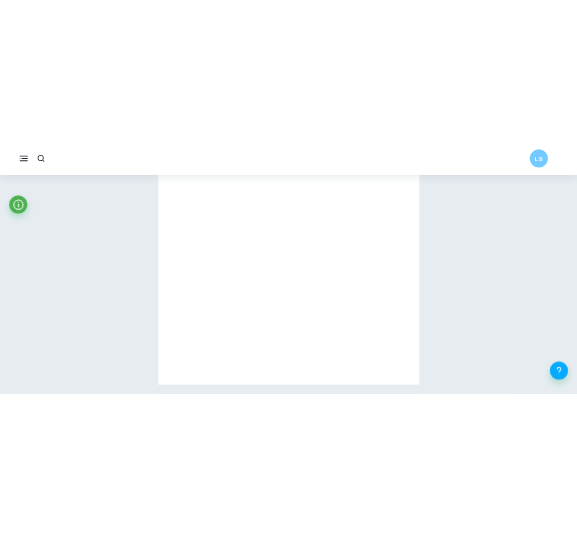 scroll, scrollTop: 930, scrollLeft: 0, axis: vertical 